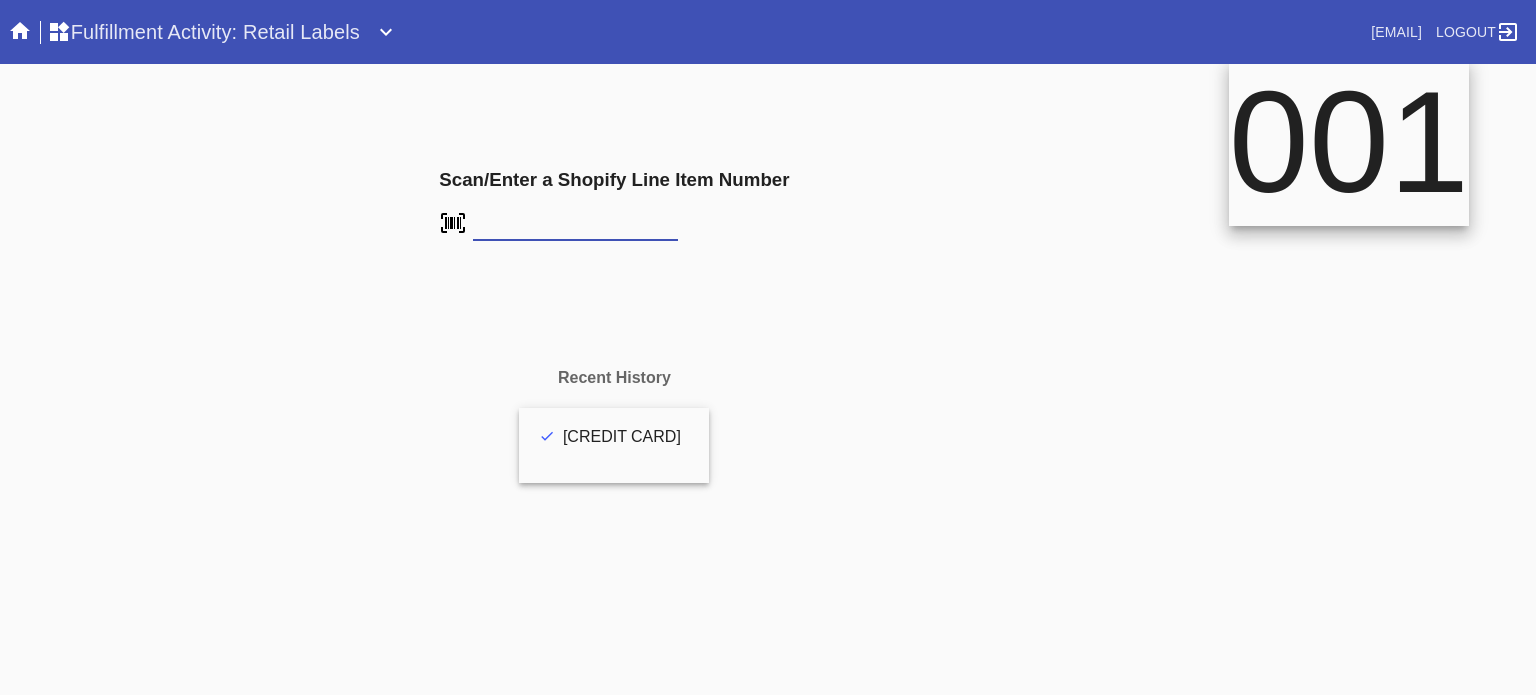 scroll, scrollTop: 0, scrollLeft: 0, axis: both 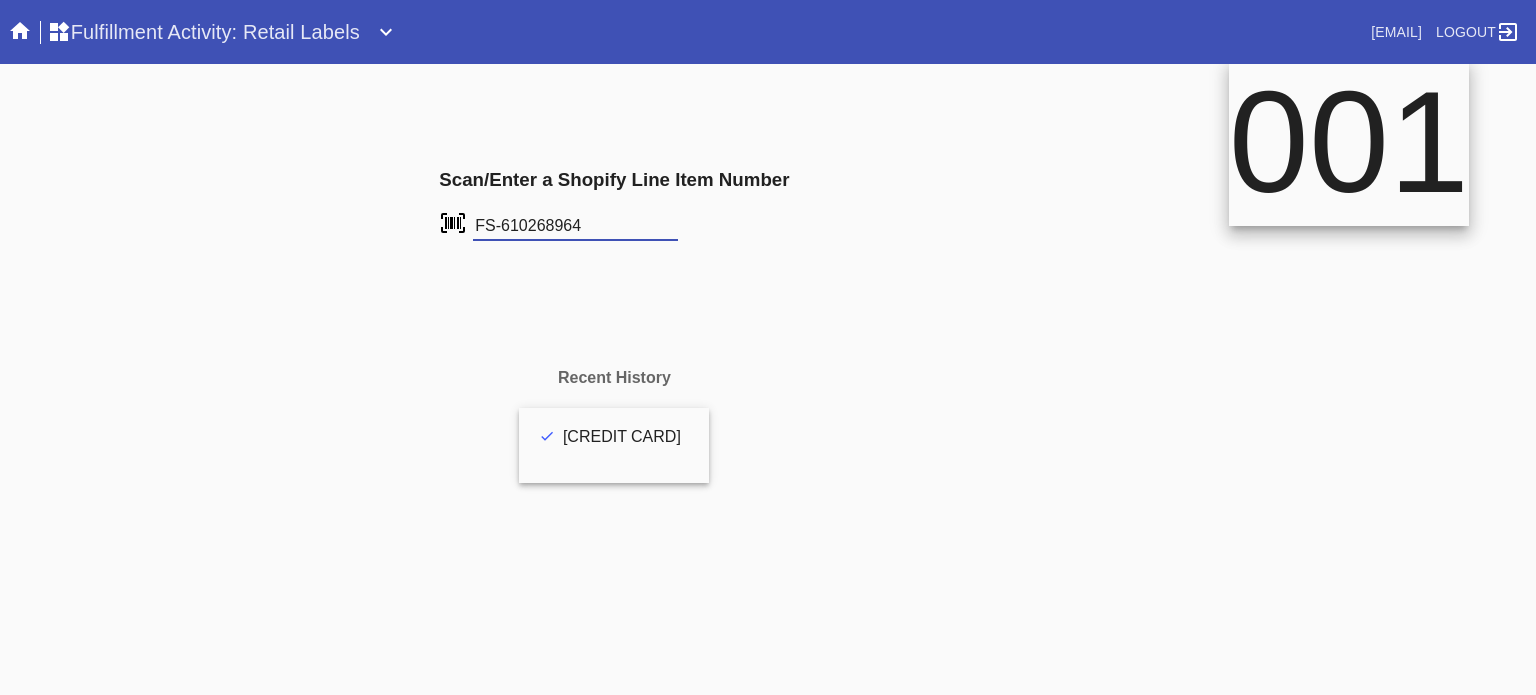 type on "FS-610268964" 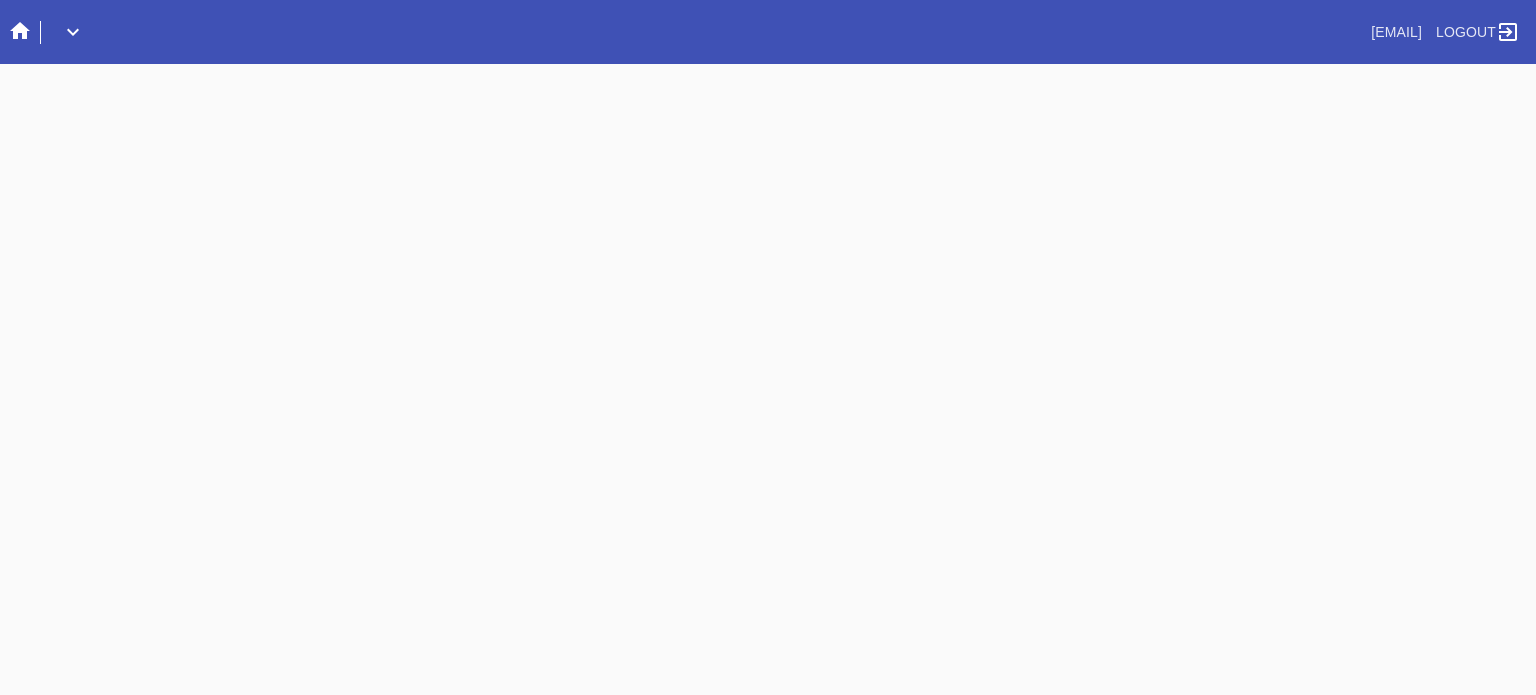 scroll, scrollTop: 0, scrollLeft: 0, axis: both 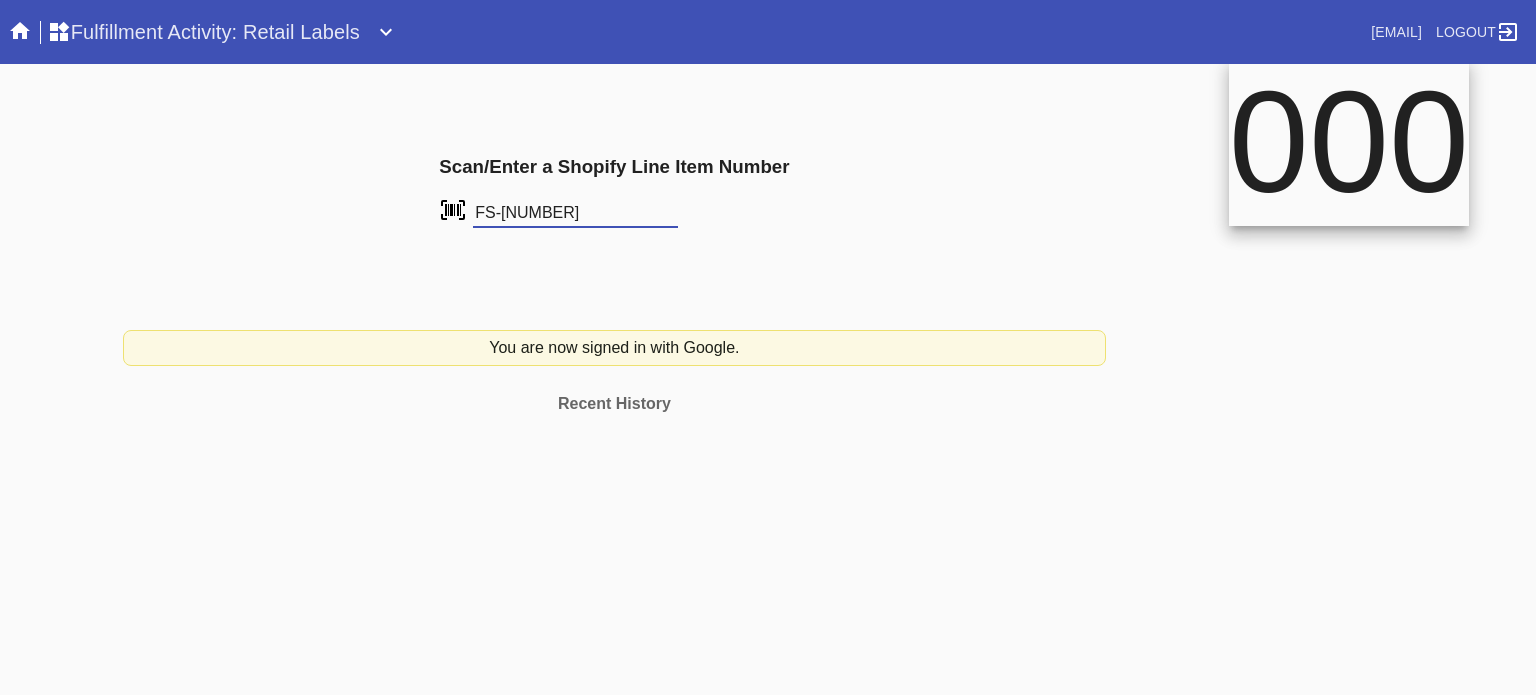 type on "FS-515211808" 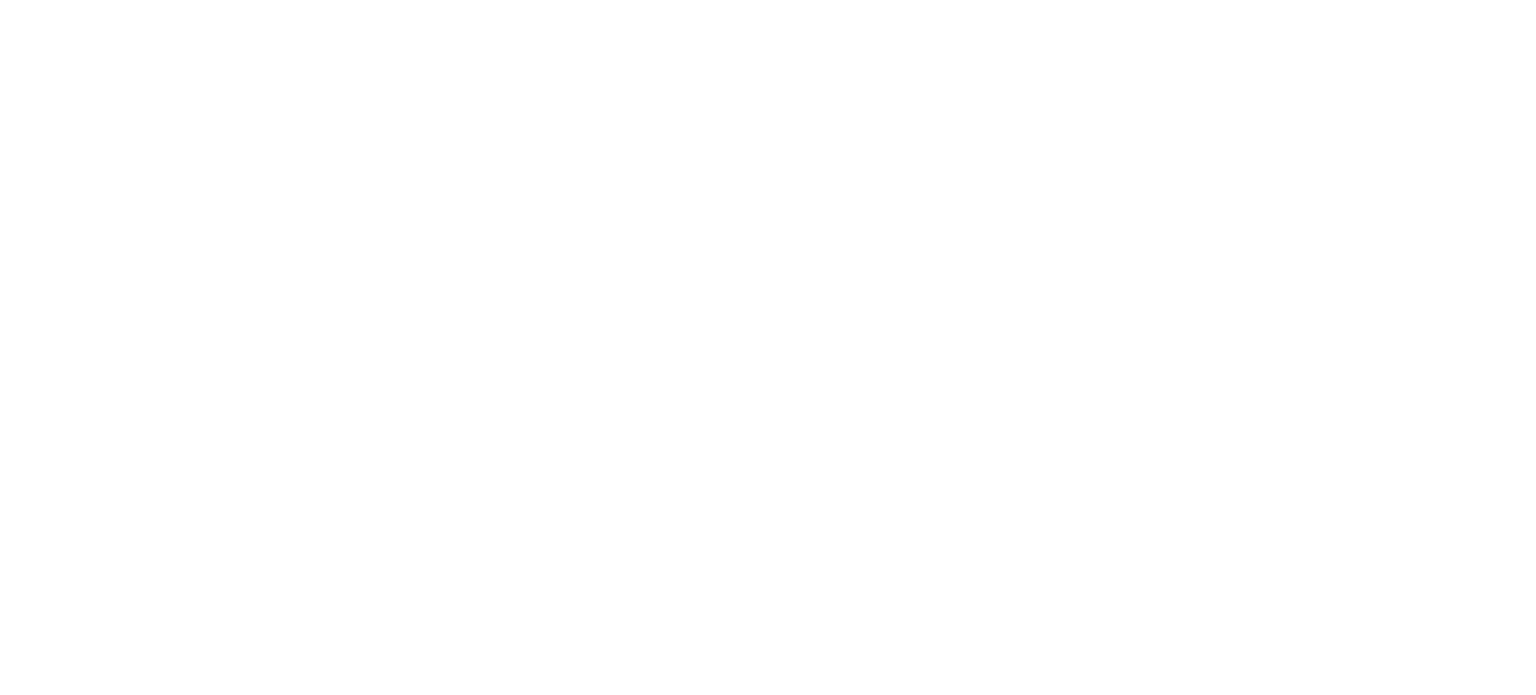 scroll, scrollTop: 0, scrollLeft: 0, axis: both 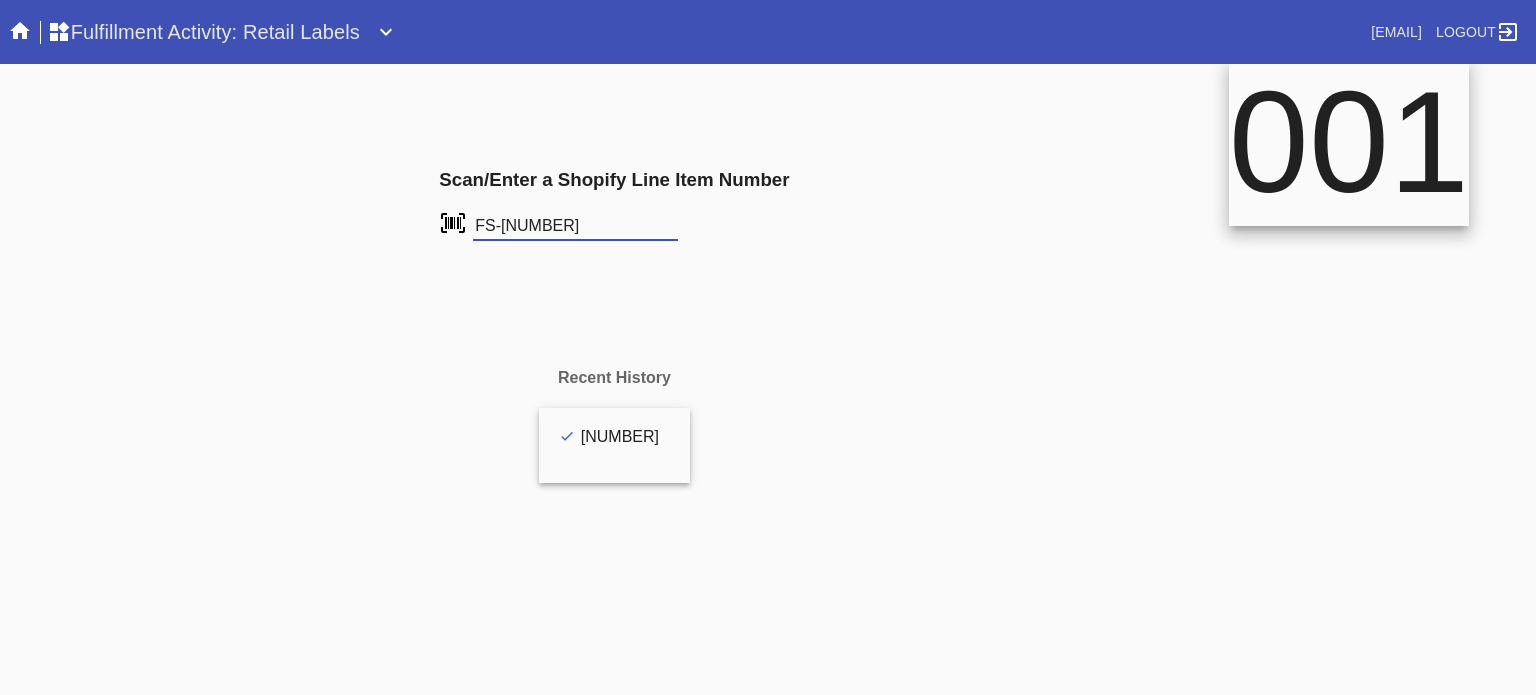 type on "FS-[NUMBER]" 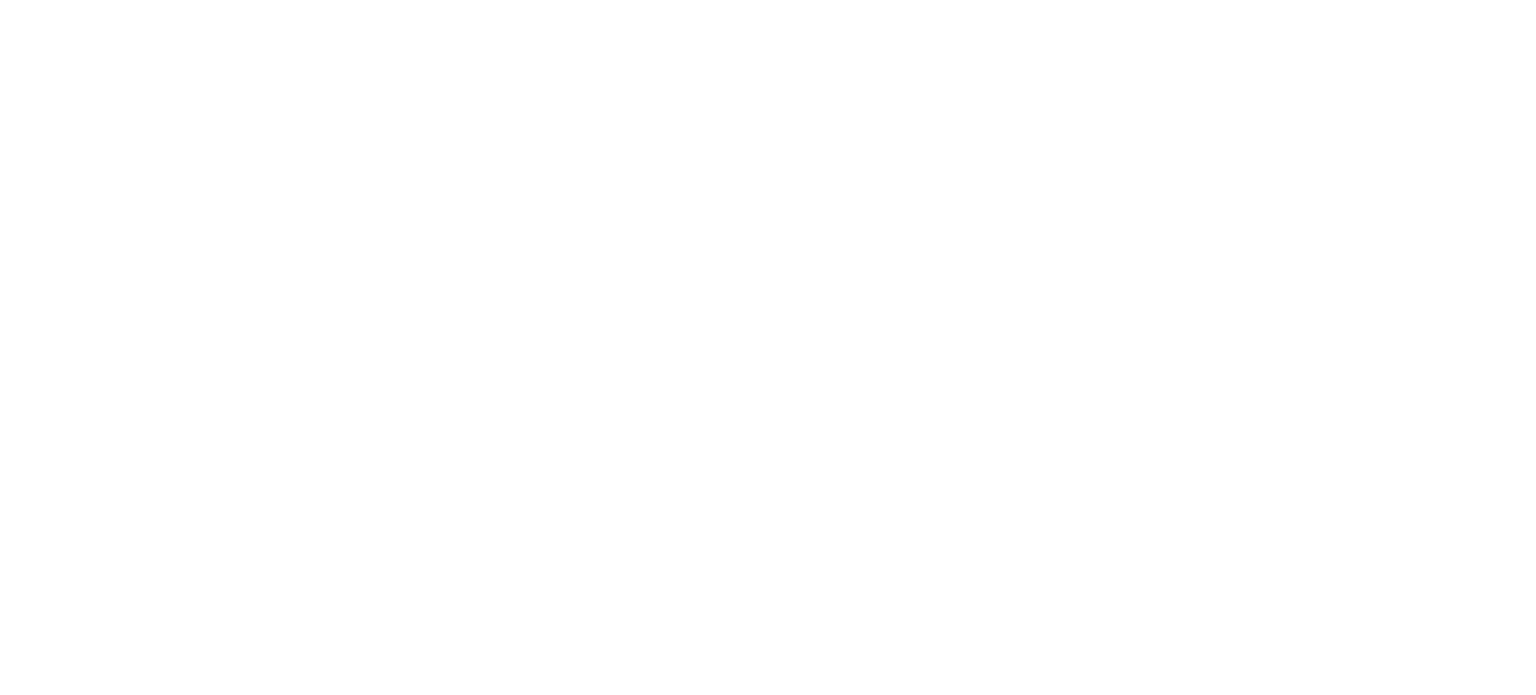 scroll, scrollTop: 0, scrollLeft: 0, axis: both 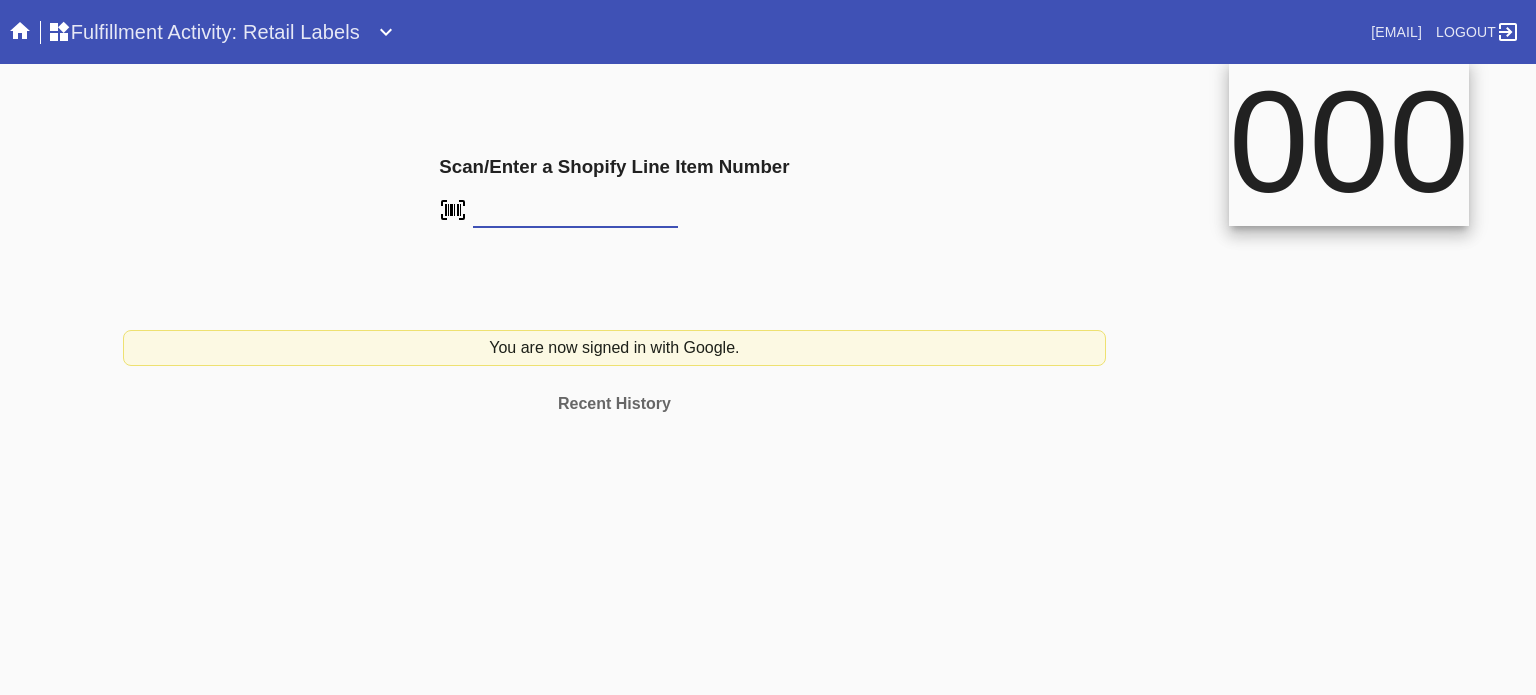 type on "[PHONE]" 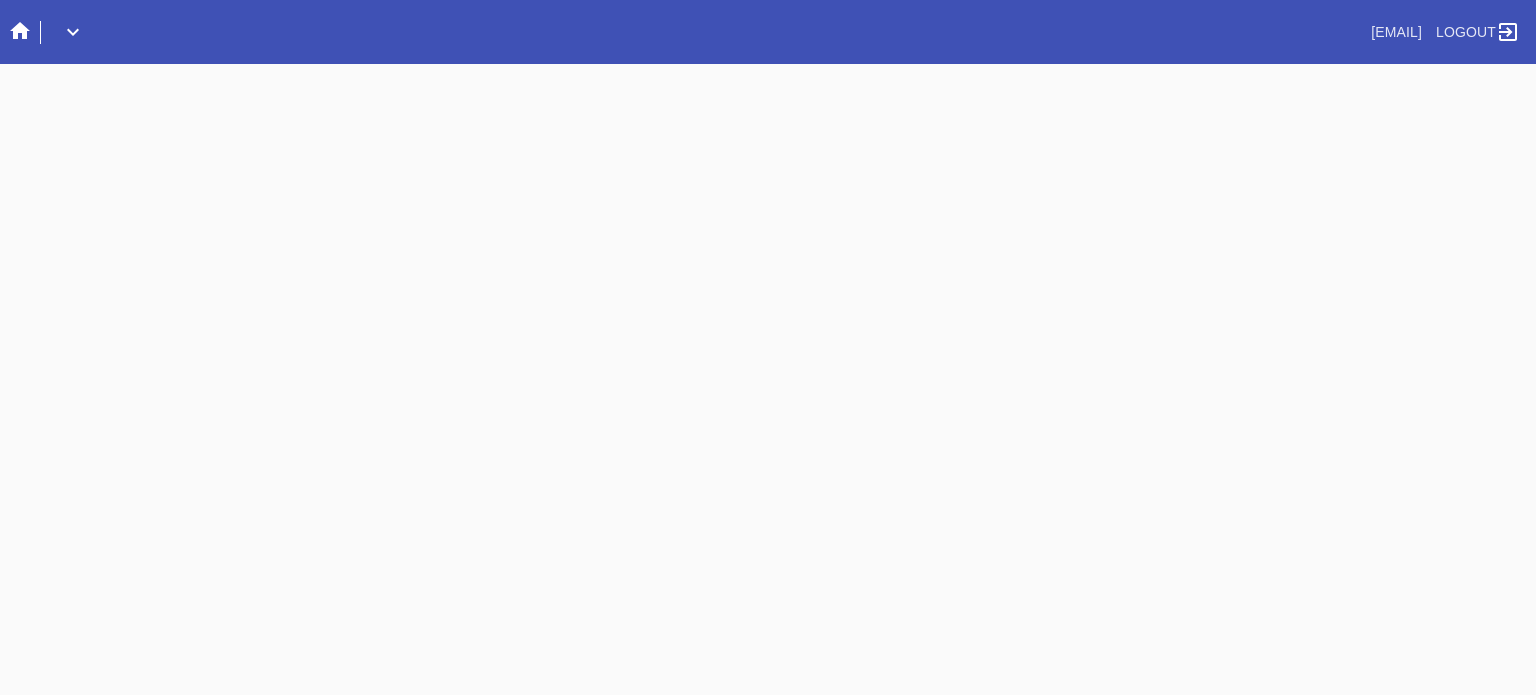 scroll, scrollTop: 0, scrollLeft: 0, axis: both 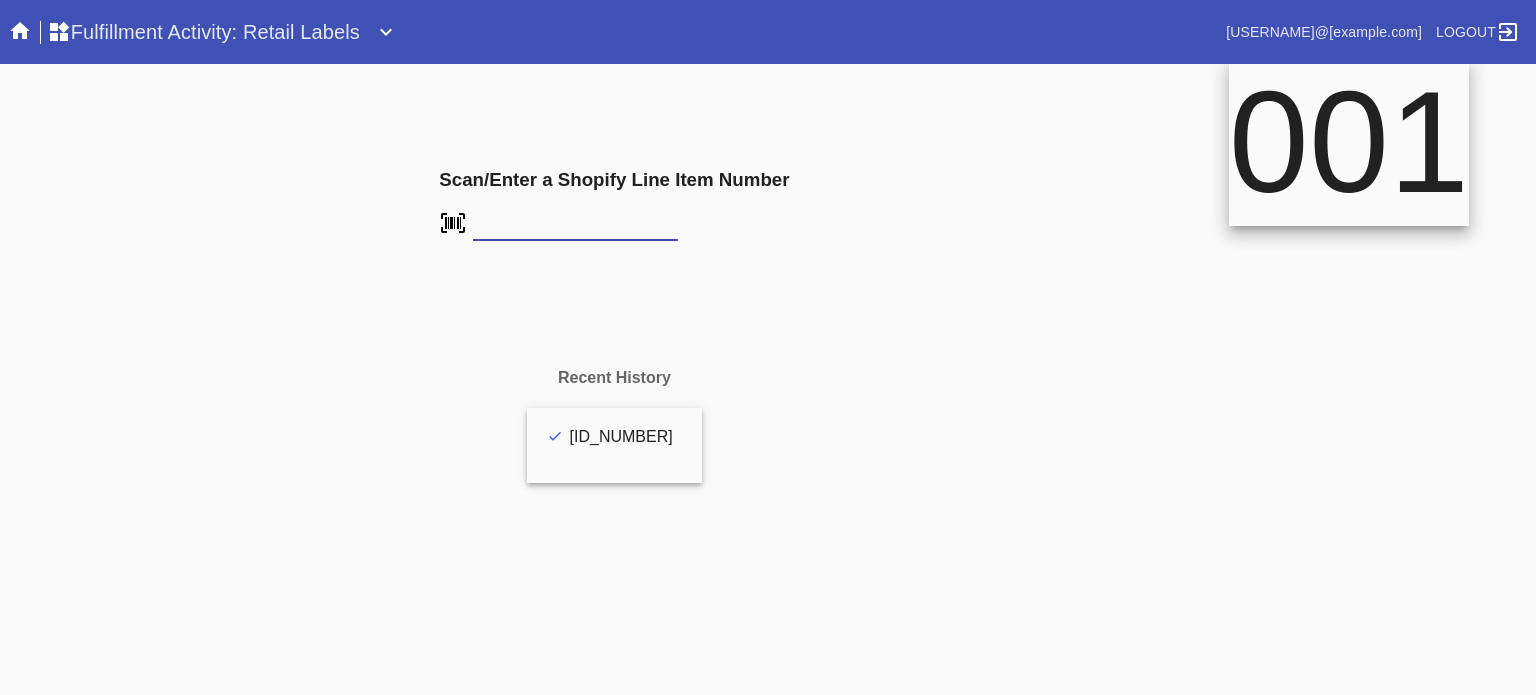 click on "Recent History W787575548229289" at bounding box center [614, 490] 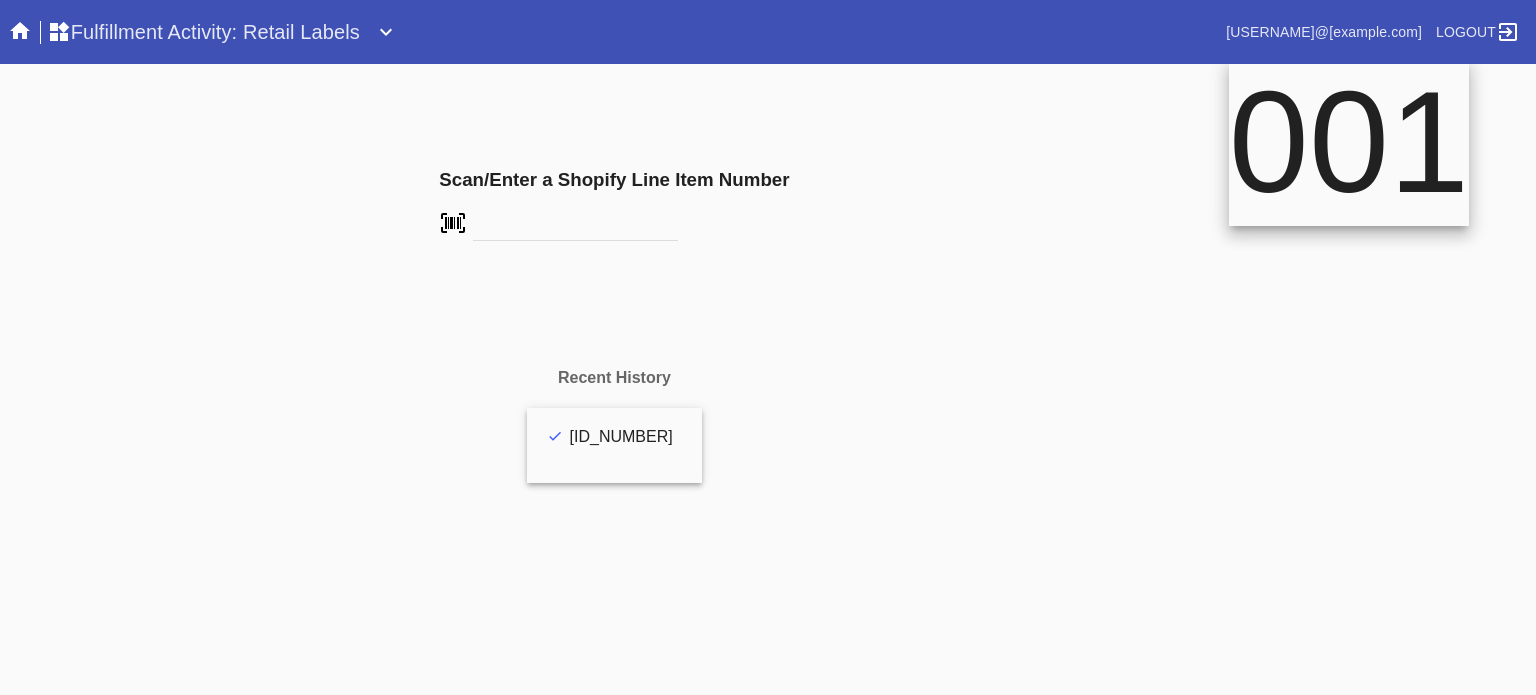 click at bounding box center (575, 226) 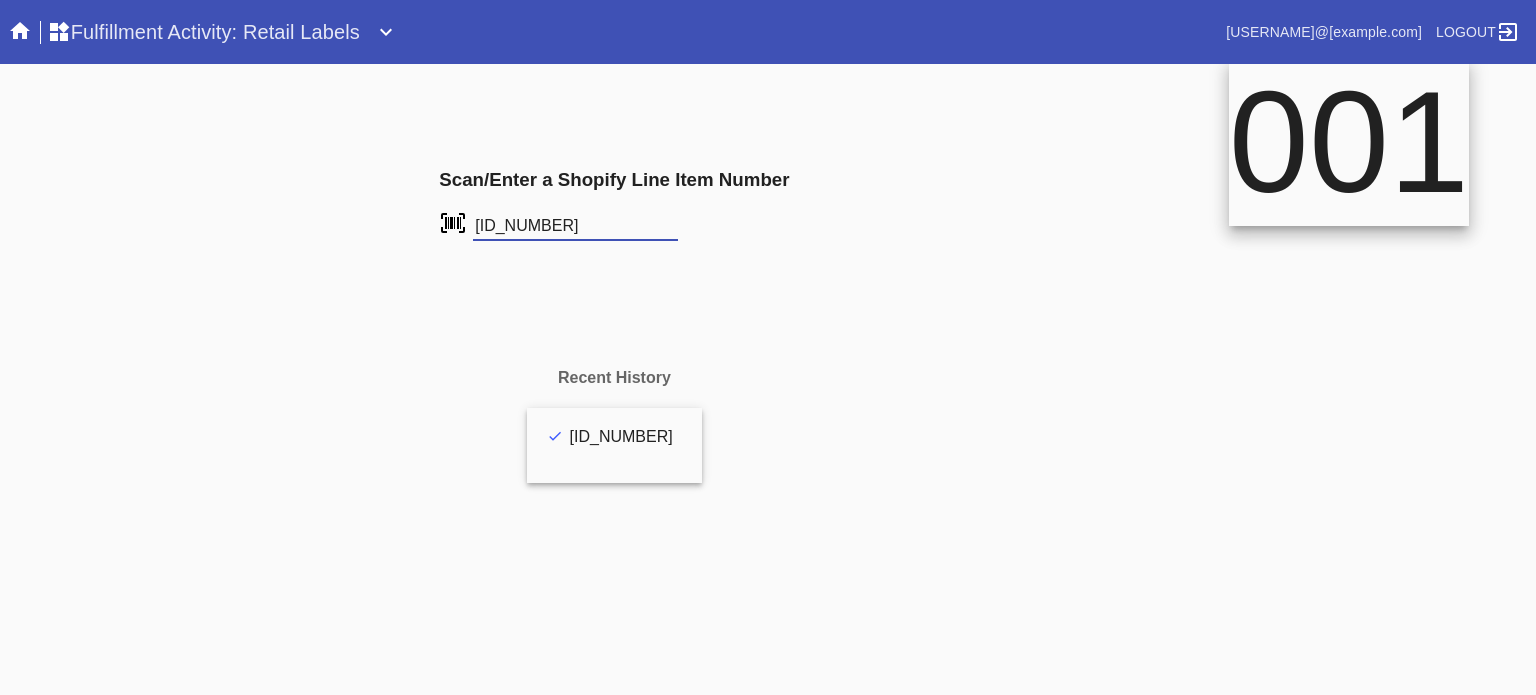 type on "L8282613" 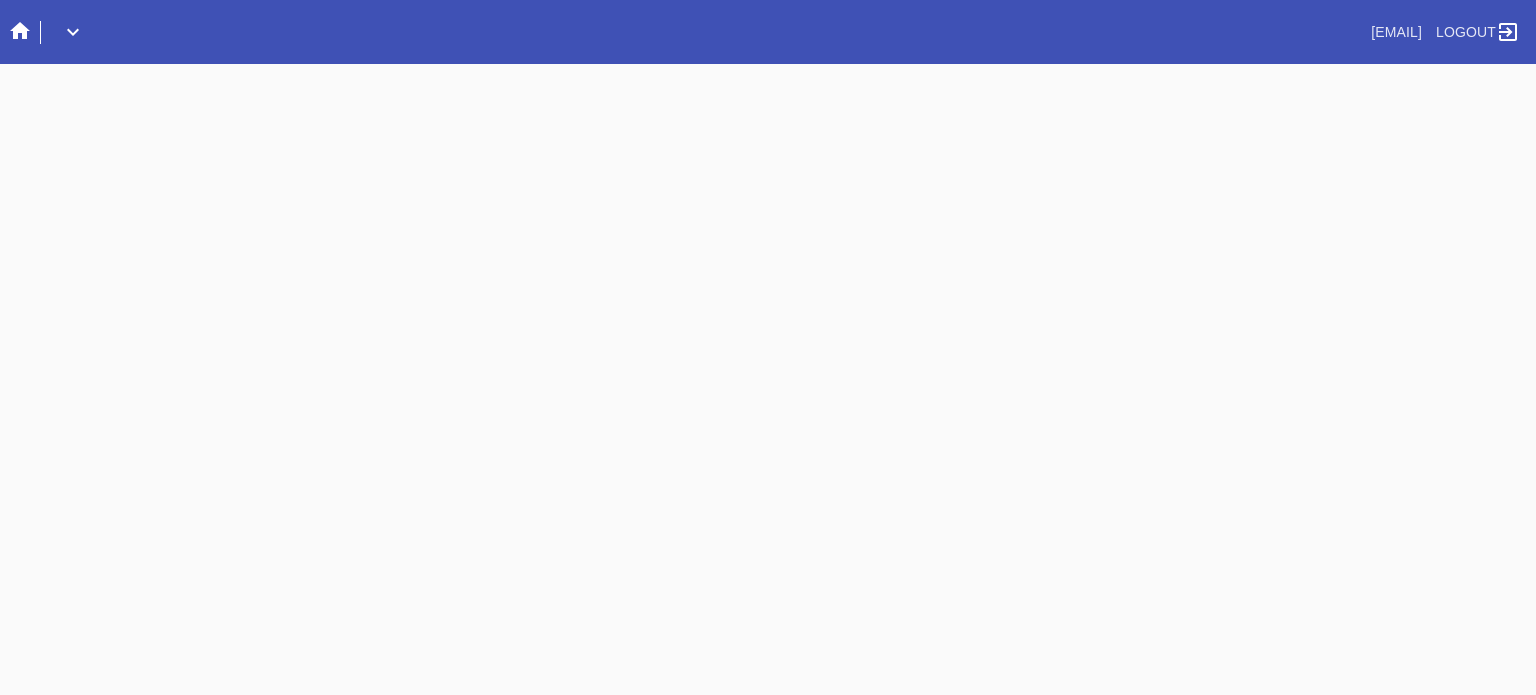 scroll, scrollTop: 0, scrollLeft: 0, axis: both 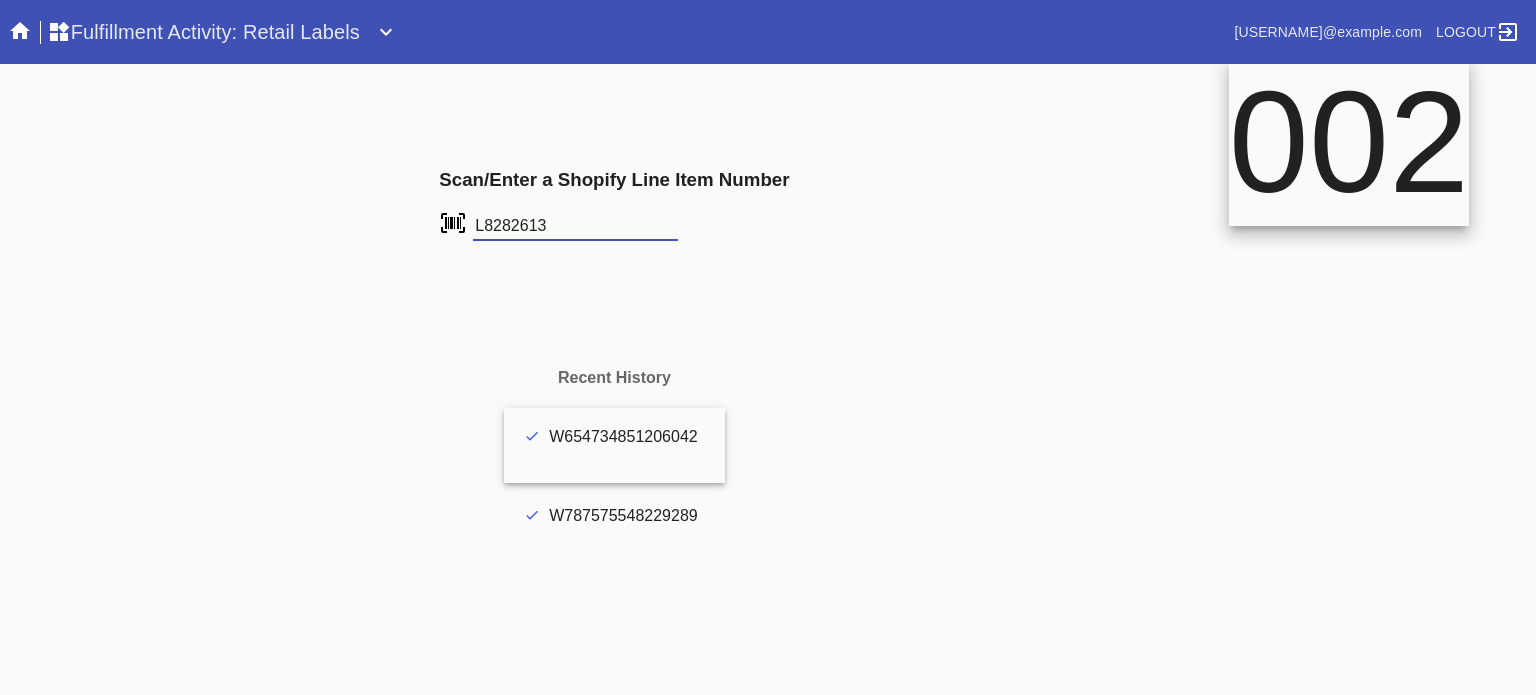 type on "L8282613" 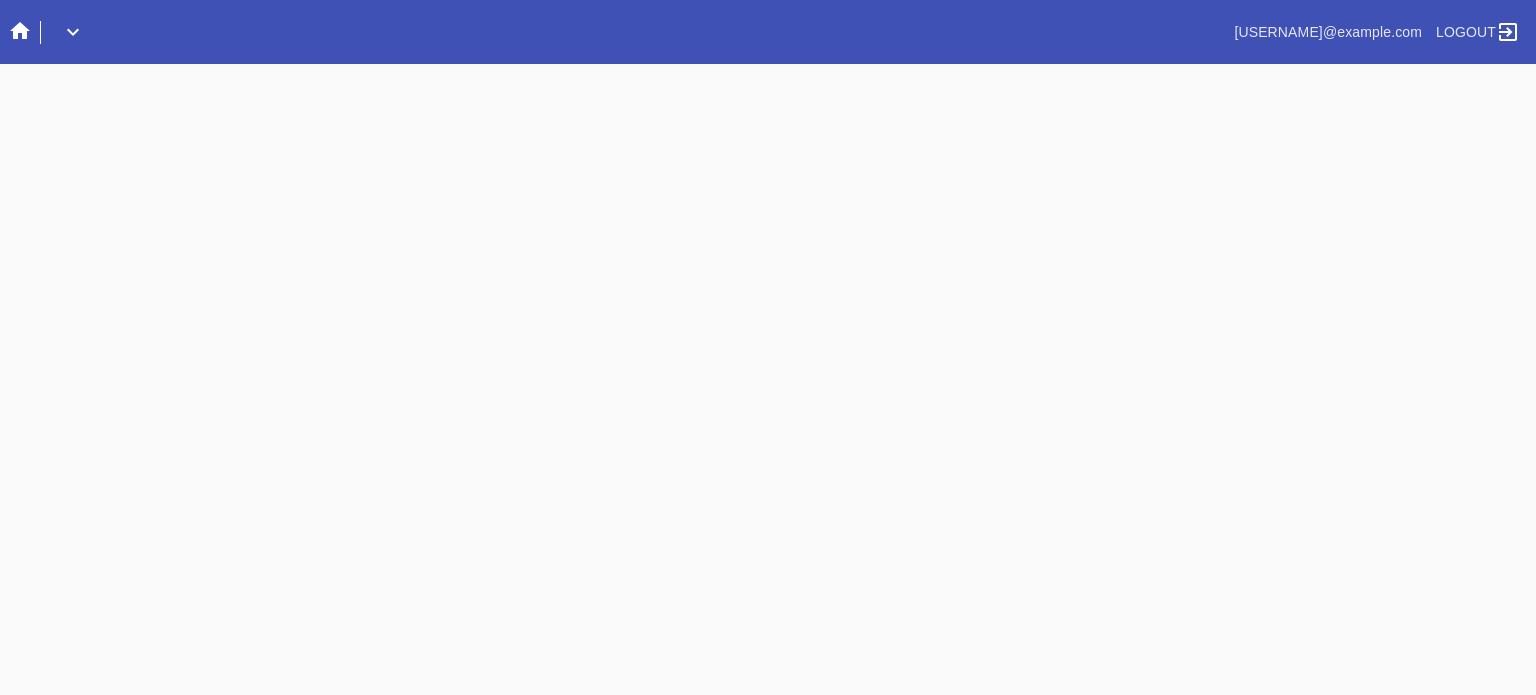 scroll, scrollTop: 0, scrollLeft: 0, axis: both 